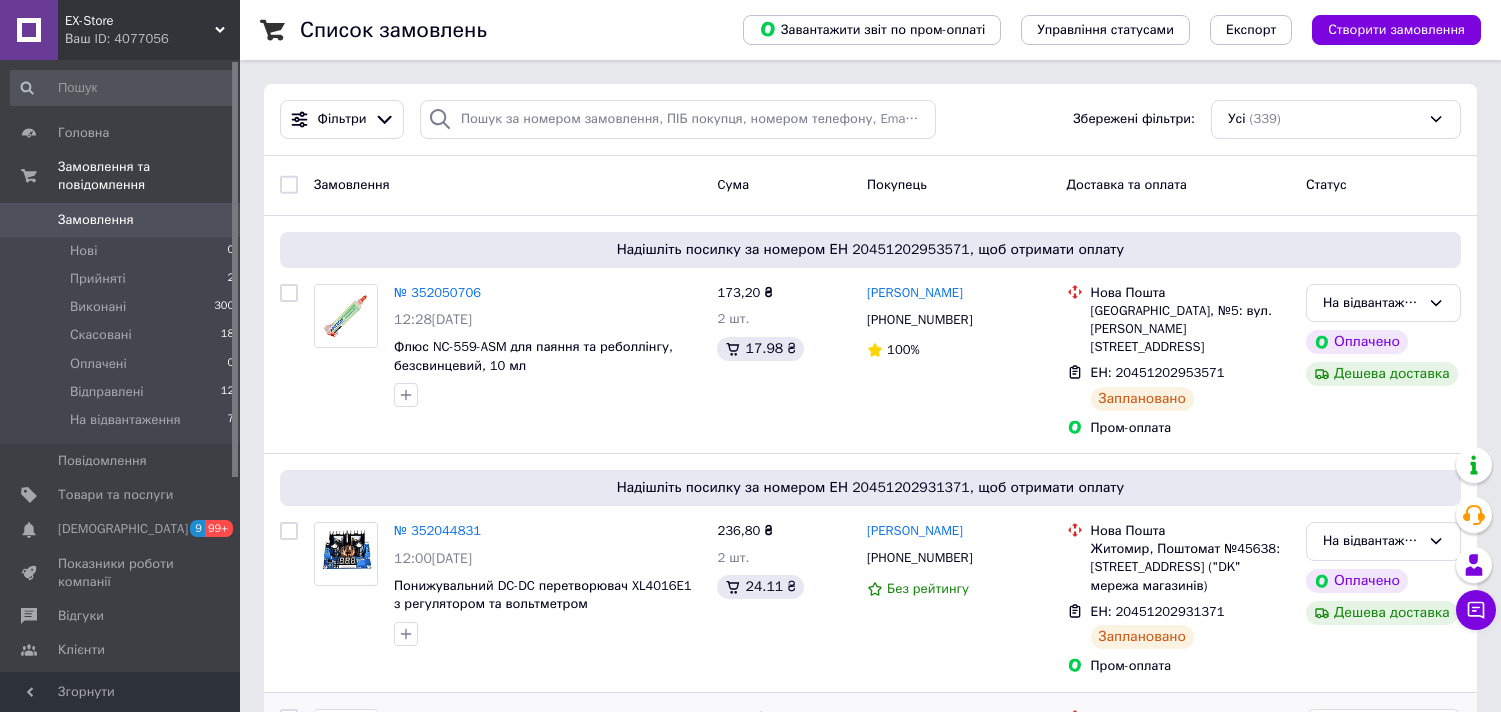 scroll, scrollTop: 0, scrollLeft: 0, axis: both 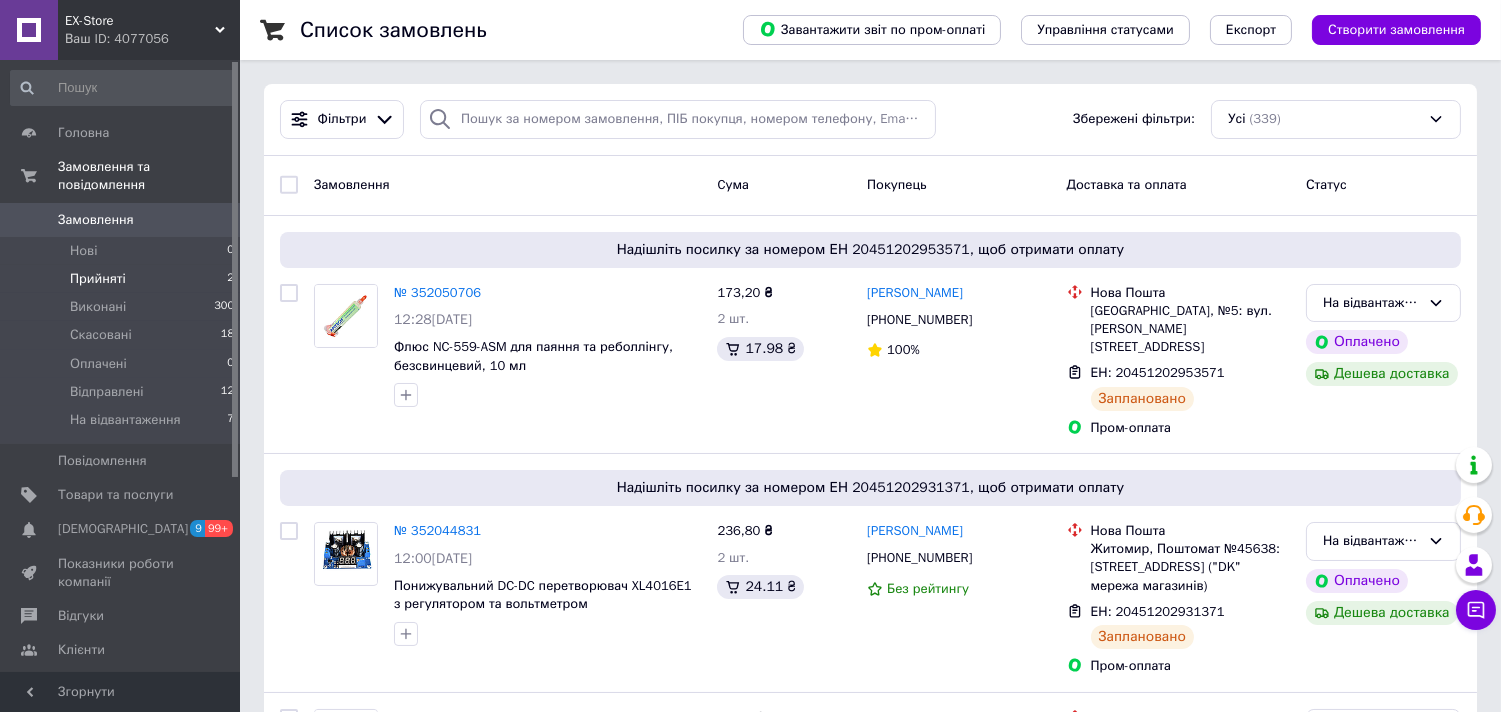 click on "Прийняті 2" at bounding box center [123, 279] 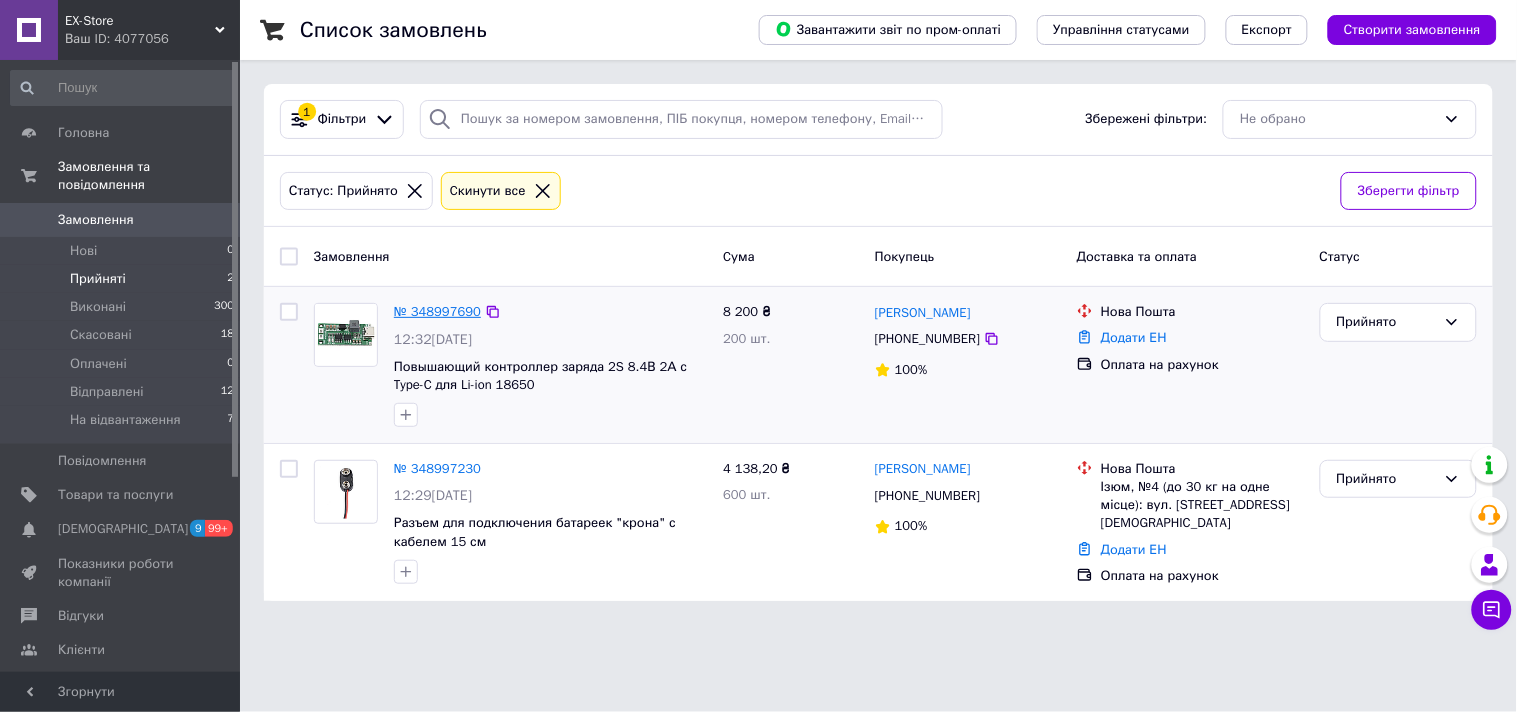 click on "№ 348997690" at bounding box center (437, 311) 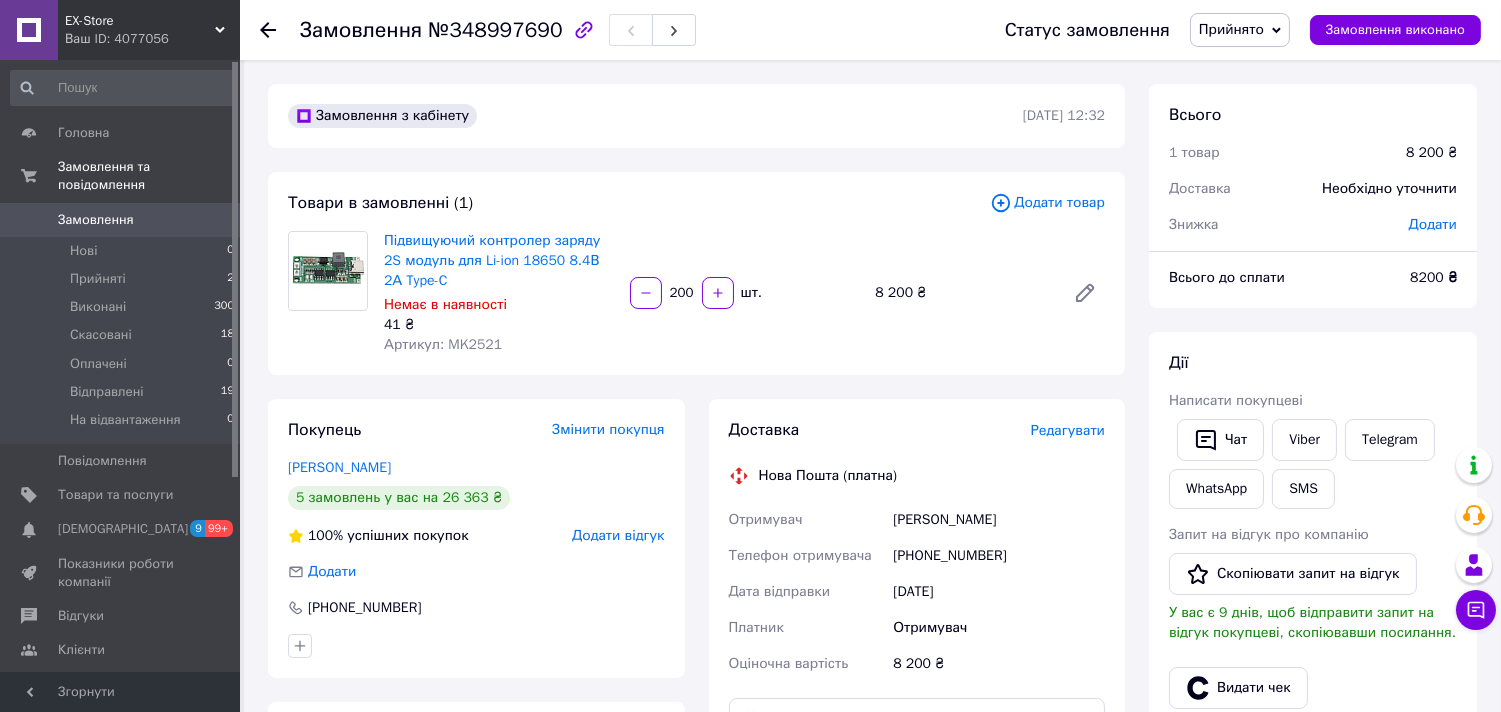 click on "Замовлення з кабінету [DATE] 12:32 Товари в замовленні (1) Додати товар Підвищуючий контролер заряду 2S модуль для Li-ion 18650 8.4В 2А Type-C Немає в наявності 41 ₴ Артикул: MK2521 200   шт. 8 200 ₴ Покупець Змінити покупця [PERSON_NAME] 5 замовлень у вас на 26 363 ₴ 100%   успішних покупок Додати відгук Додати [PHONE_NUMBER] Оплата Оплата на рахунок Доставка Редагувати Нова Пошта (платна) Отримувач [PERSON_NAME] Телефон отримувача [PHONE_NUMBER] Дата відправки [DATE] Платник Отримувач Оціночна вартість 8 200 ₴ Передати номер або Згенерувати ЕН Платник Отримувач Відправник Прізвище отримувача 8200 < >" at bounding box center (696, 727) 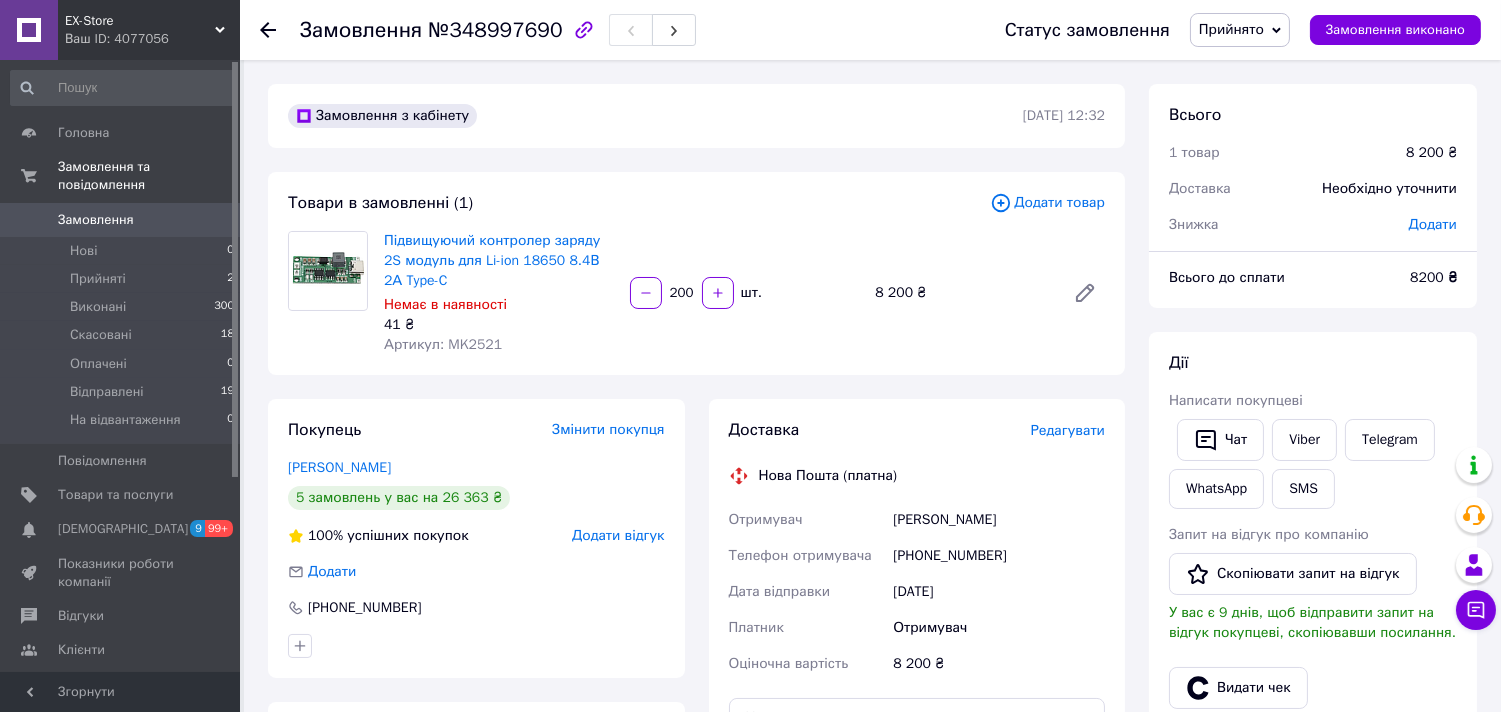 click on "Замовлення №348997690 Статус замовлення Прийнято Виконано Скасовано Оплачено Відправлені На відвантаження Замовлення виконано Замовлення з кабінету [DATE] 12:32 Товари в замовленні (1) Додати товар Підвищуючий контролер заряду 2S модуль для Li-ion 18650 8.4В 2А Type-C Немає в наявності 41 ₴ Артикул: MK2521 200   шт. 8 200 ₴ Покупець Змінити покупця [PERSON_NAME] 5 замовлень у вас на 26 363 ₴ 100%   успішних покупок Додати відгук Додати [PHONE_NUMBER] Оплата Оплата на рахунок Доставка Редагувати Нова Пошта (платна) Отримувач [PERSON_NAME] Телефон отримувача [PHONE_NUMBER] Дата відправки [DATE] 8 200 ₴ <" at bounding box center (872, 727) 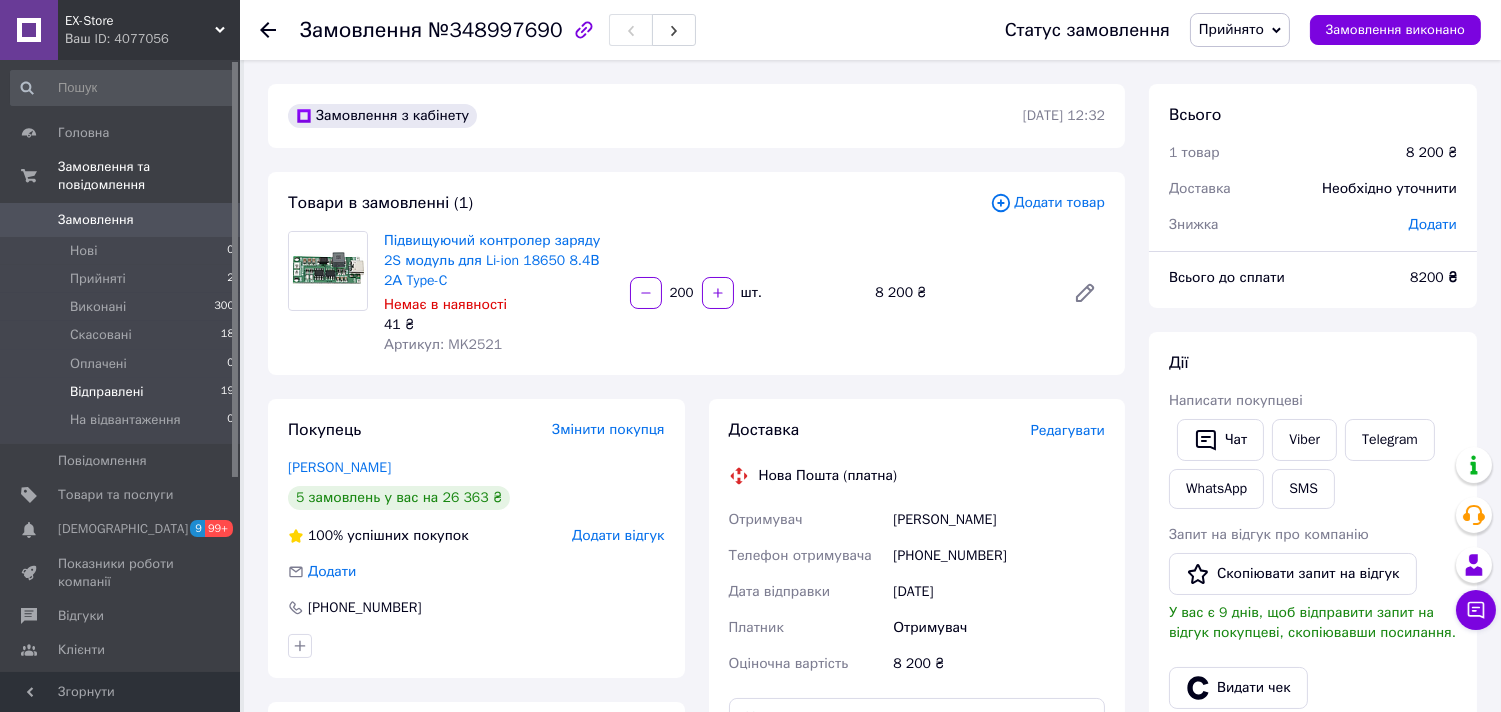click on "Відправлені" at bounding box center [107, 392] 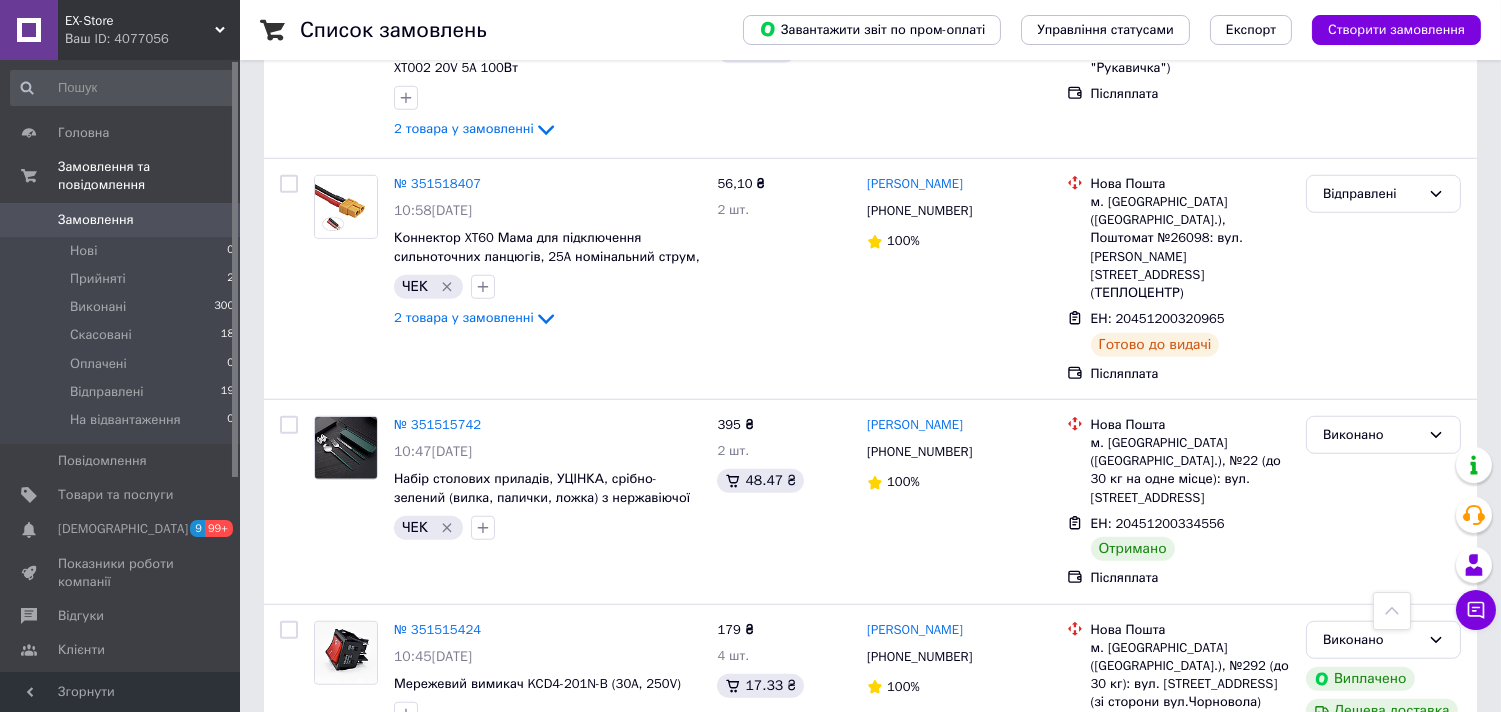 scroll, scrollTop: 2888, scrollLeft: 0, axis: vertical 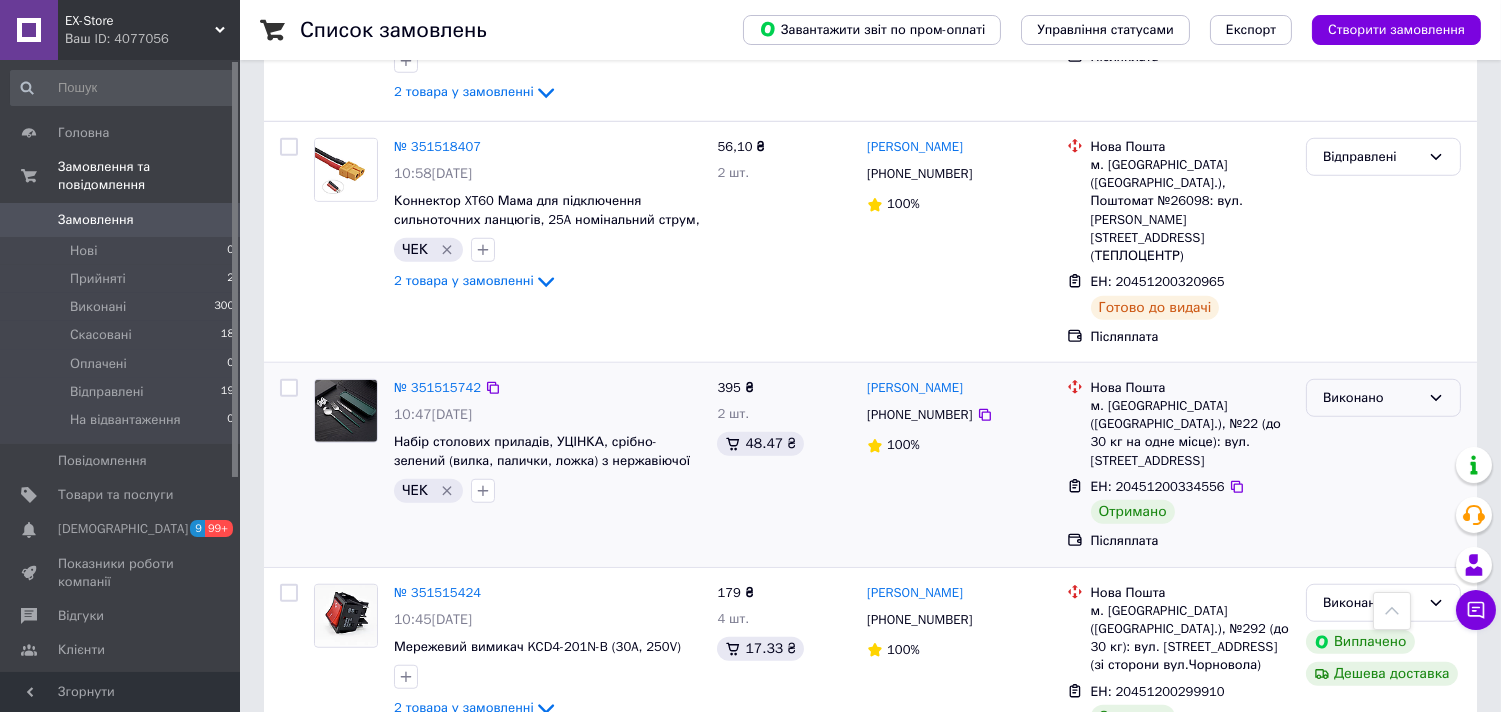 click on "Виконано" at bounding box center [1371, 398] 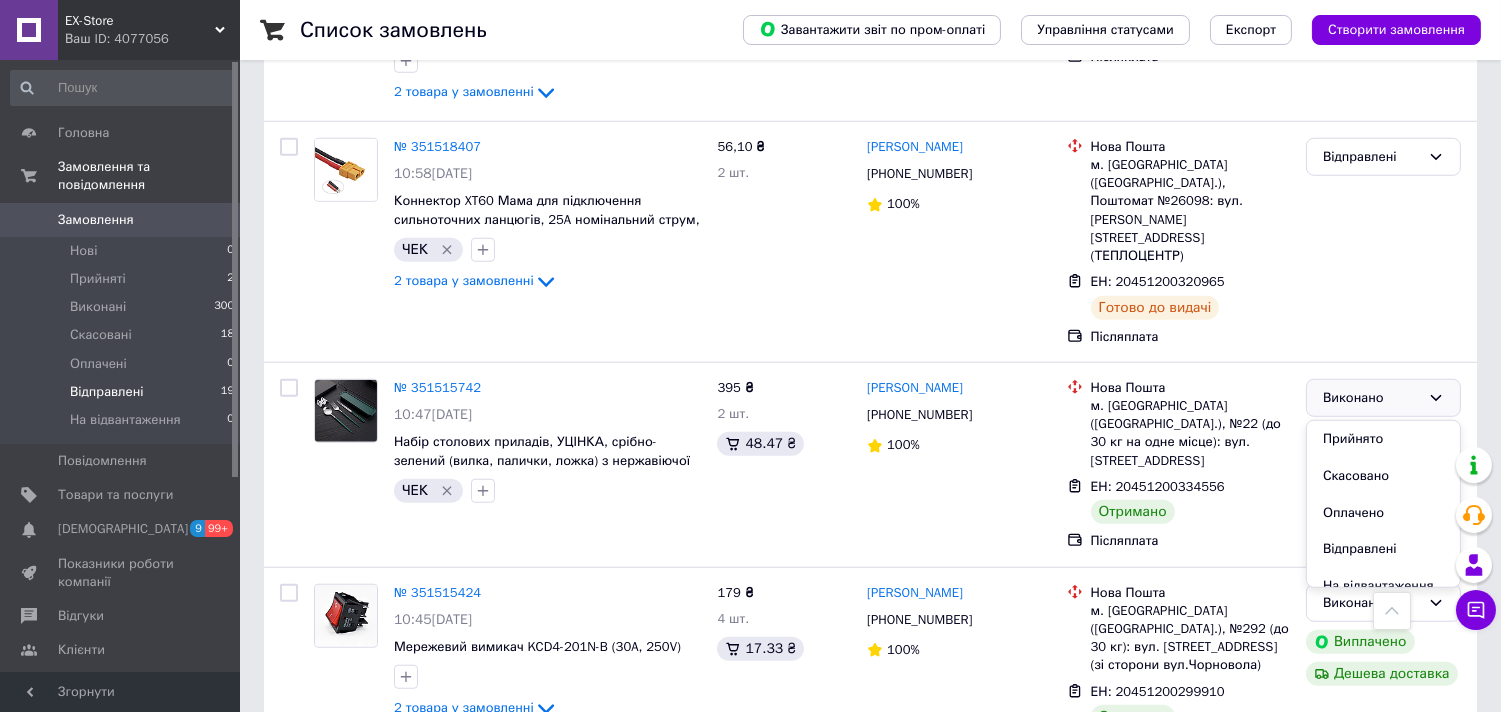 click on "Відправлені" at bounding box center (107, 392) 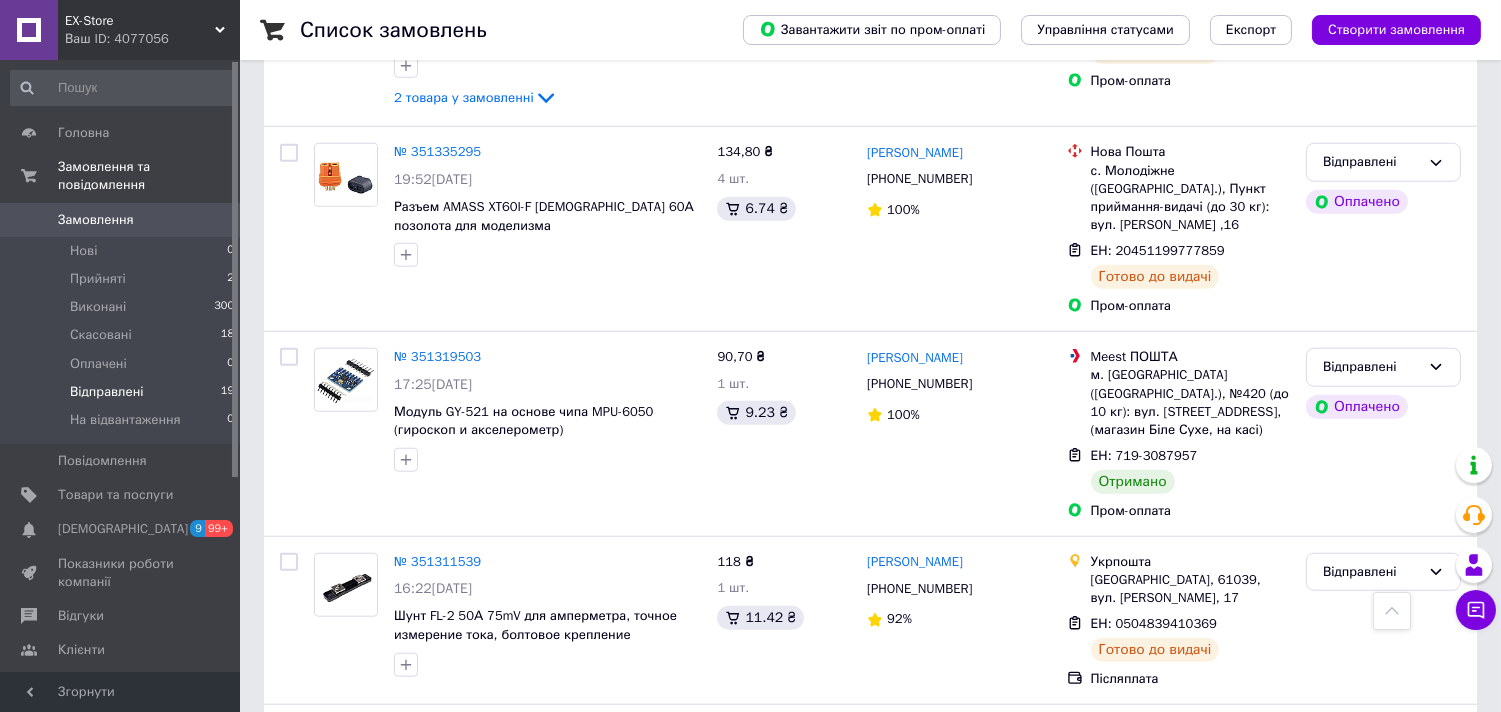scroll, scrollTop: 3218, scrollLeft: 0, axis: vertical 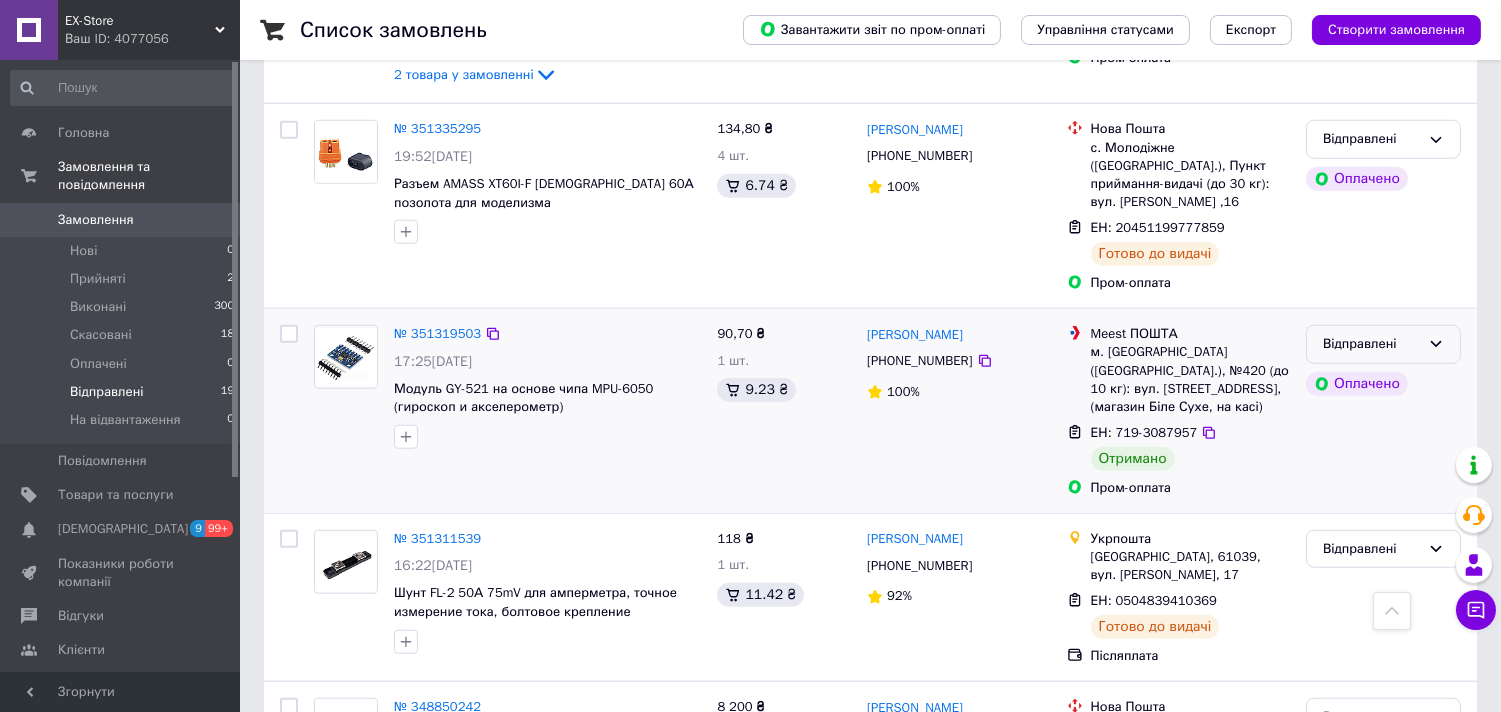 click 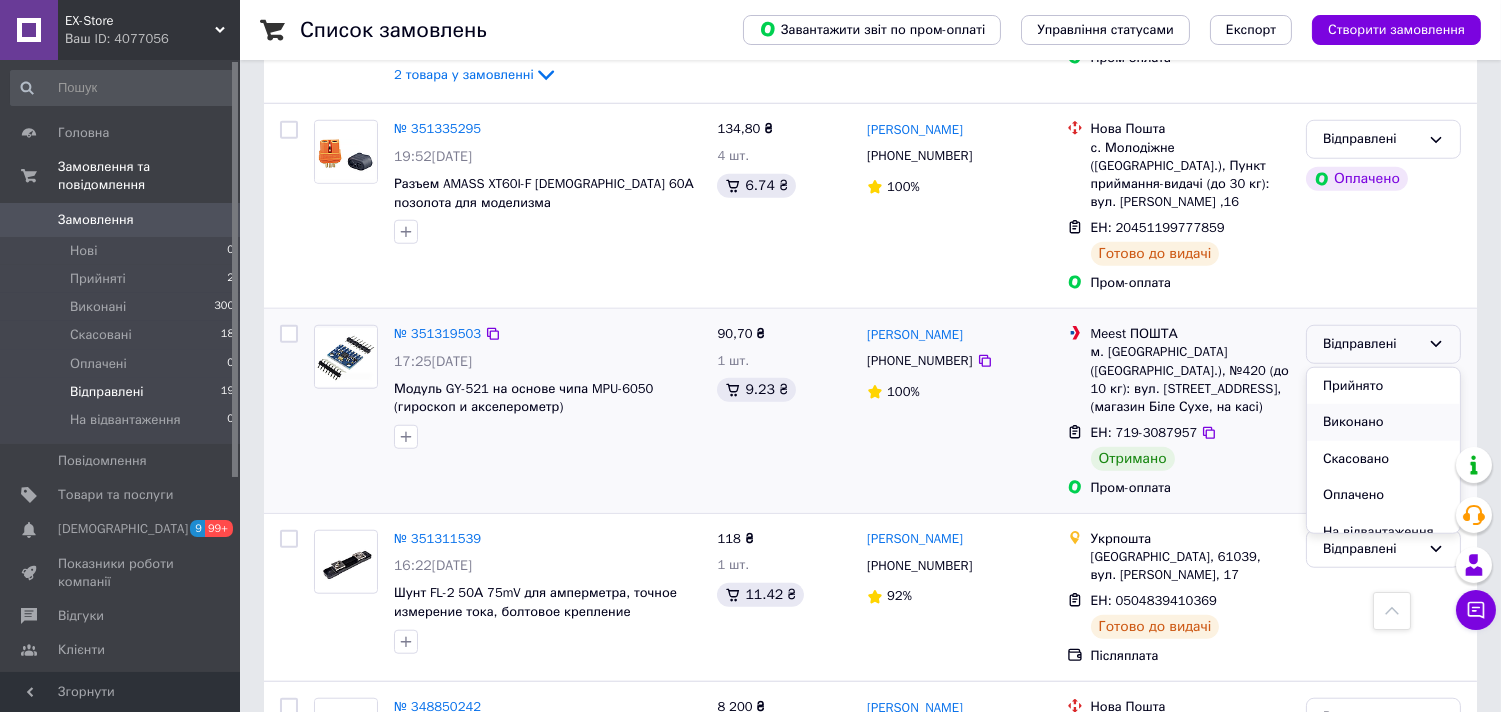 click on "Виконано" at bounding box center [1383, 422] 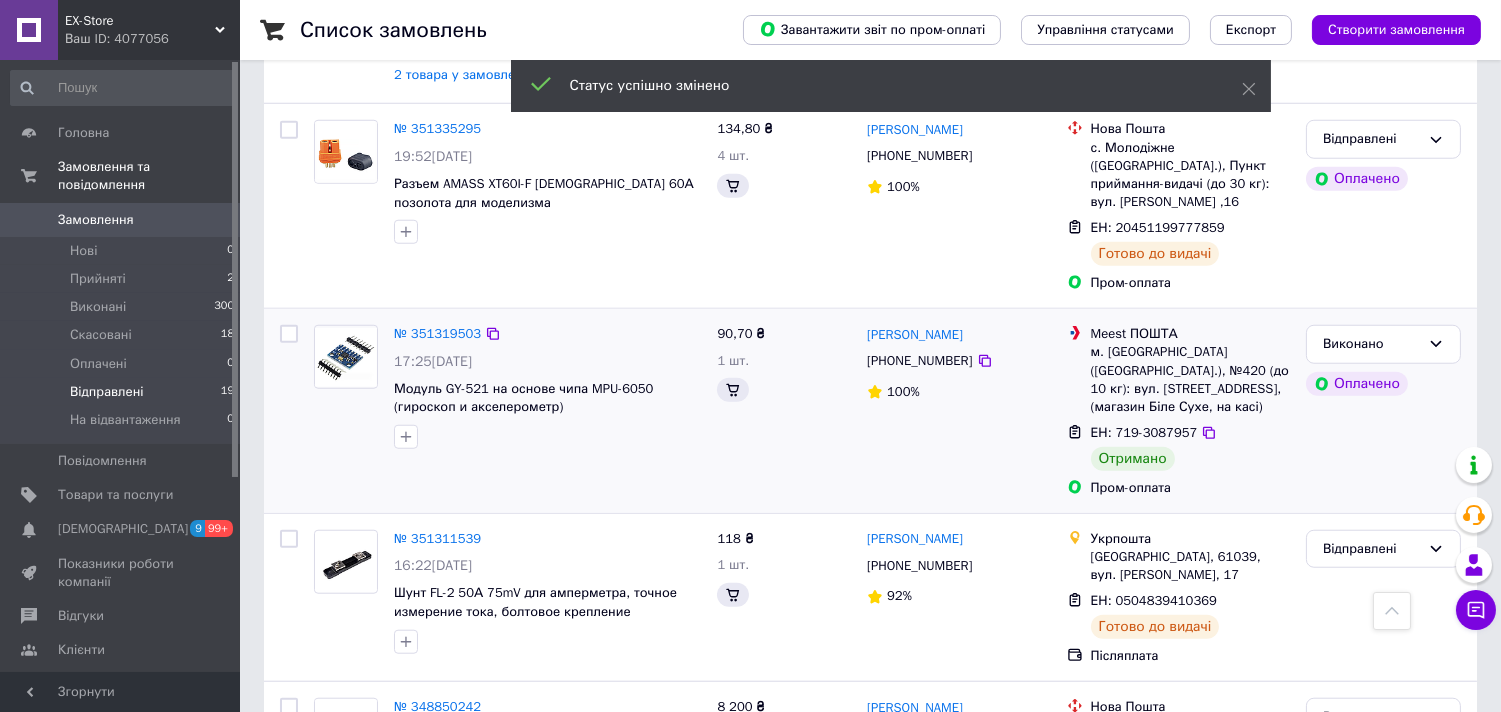 click on "Замовлення" at bounding box center (96, 220) 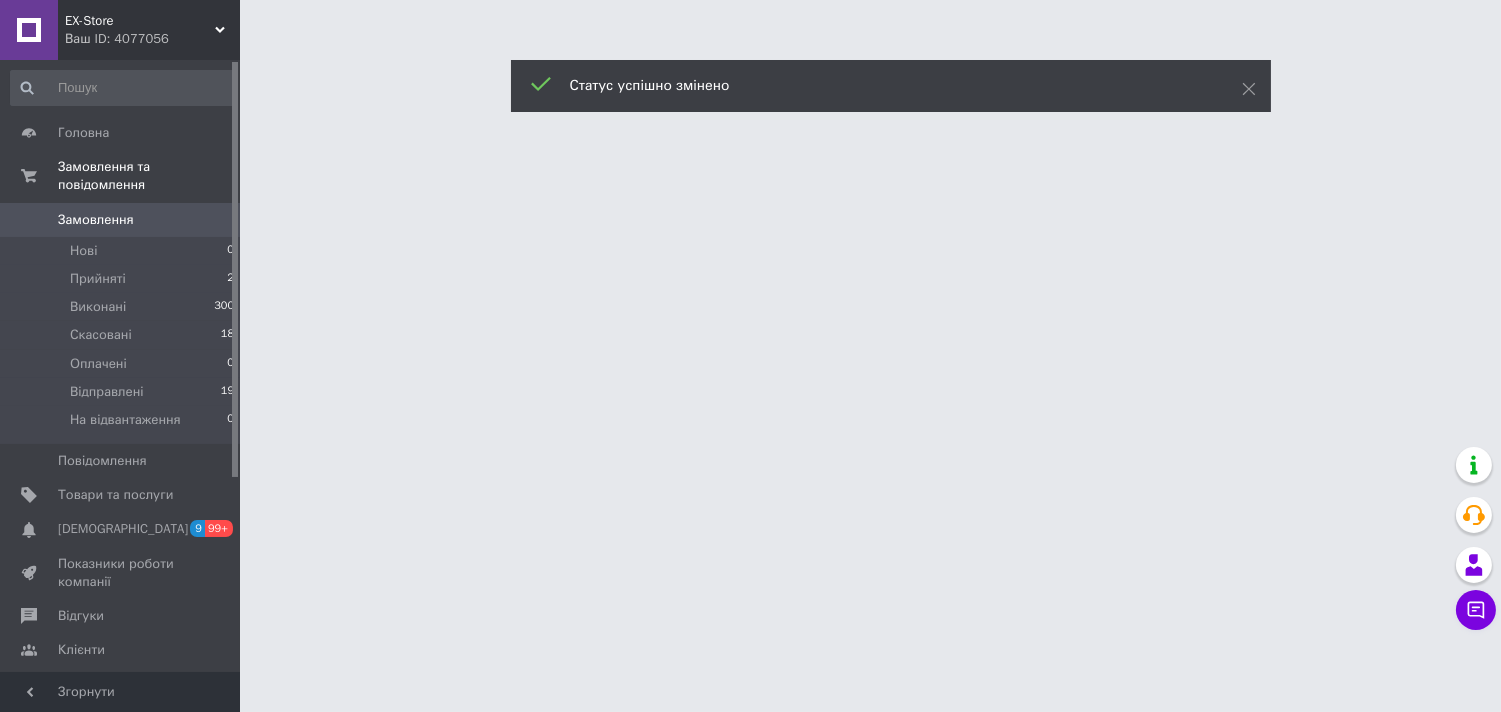 scroll, scrollTop: 0, scrollLeft: 0, axis: both 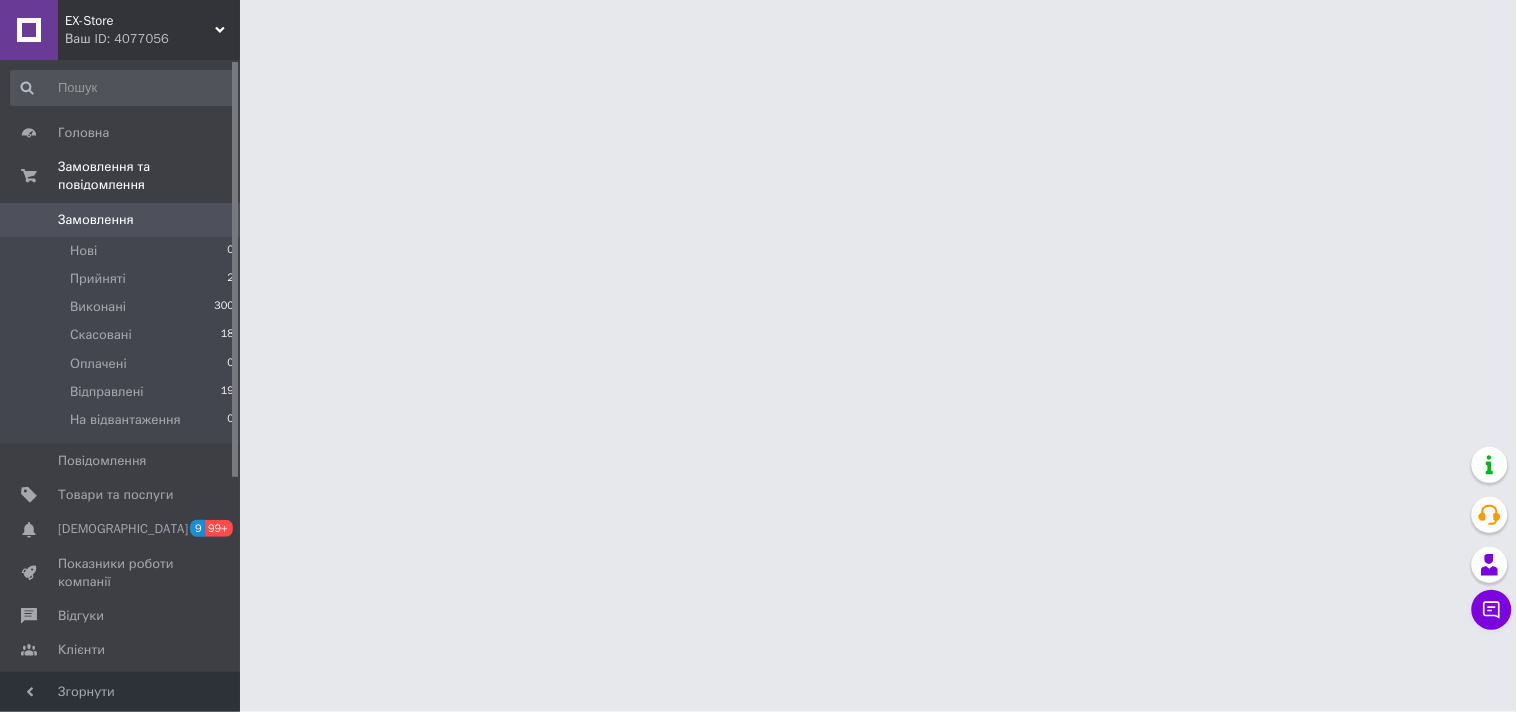 click on "EX-Store Ваш ID: 4077056 Сайт EX-Store Кабінет покупця Перевірити стан системи Сторінка на порталі Довідка Вийти Головна Замовлення та повідомлення Замовлення 0 Нові 0 Прийняті 2 Виконані 300 Скасовані 18 Оплачені 0 Відправлені 19 На відвантаження 0 Повідомлення 0 Товари та послуги Сповіщення 9 99+ Показники роботи компанії Відгуки Клієнти Каталог ProSale Аналітика Інструменти веб-майстра та SEO Управління сайтом Гаманець компанії [PERSON_NAME] Тарифи та рахунки Prom мікс 1 000 Згорнути" at bounding box center (758, 25) 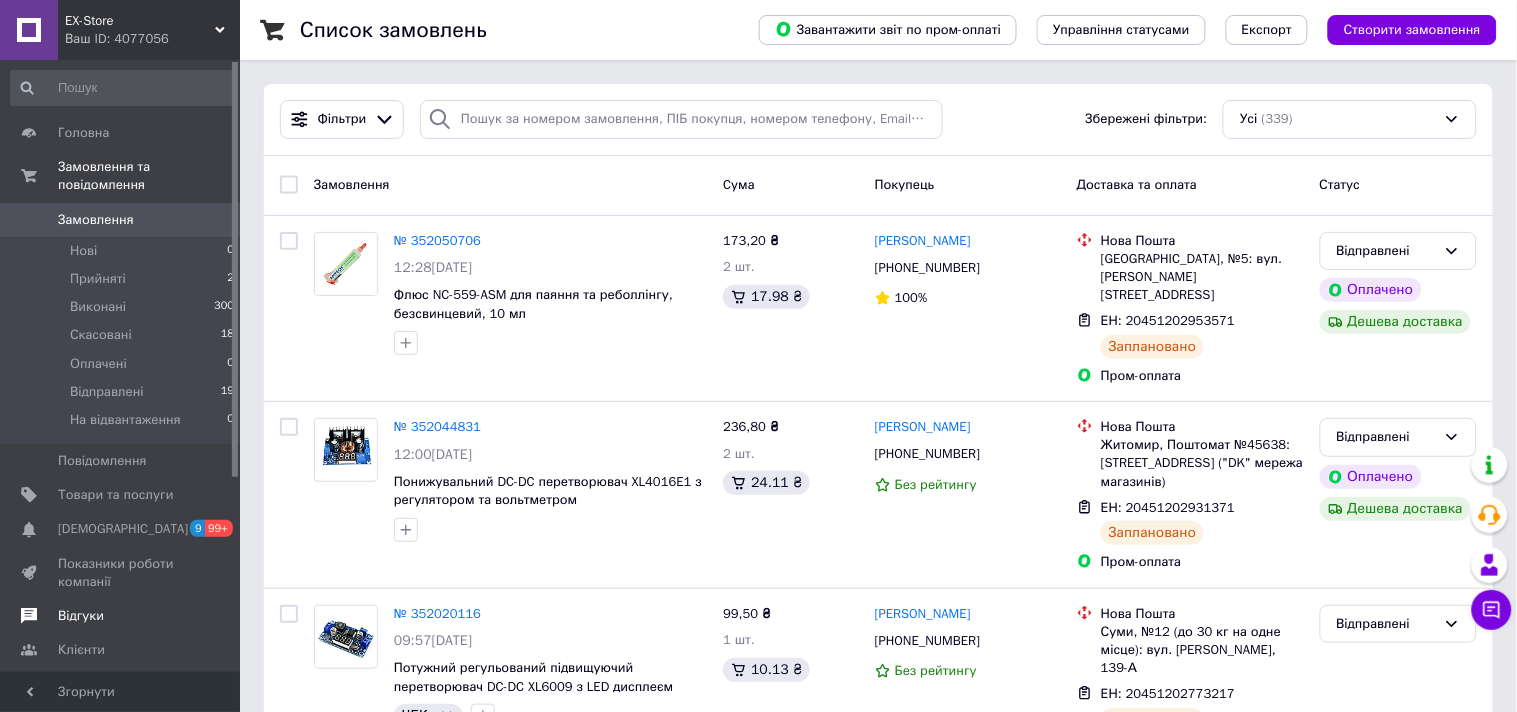 click on "Відгуки" at bounding box center [81, 616] 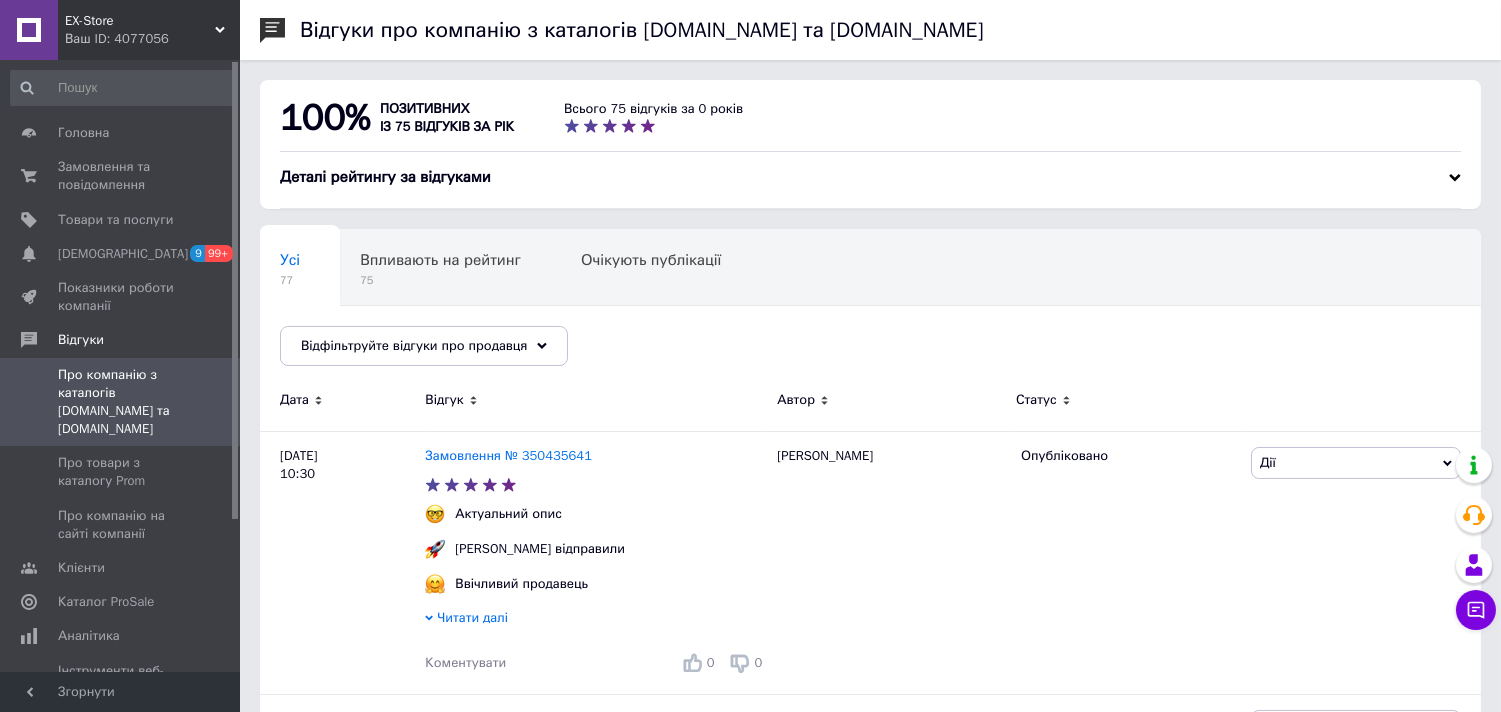 click on "Відгуки про компанію з каталогів [DOMAIN_NAME] та [DOMAIN_NAME] 100% позитивних із 75 відгуків за рік Всього 75 відгуків за 0 років Деталі рейтингу за відгуками Усі 77 Впливають на рейтинг 75 Очікують публікації 0 Опубліковані без комен... 22 Ok Відфільтровано...  Зберегти Нічого не знайдено Можливо, помилка у слові  або немає відповідностей за вашим запитом. Усі 77 Впливають на рейтинг 75 Очікують публікації 0 Опубліковані без комен... 22 Відфільтруйте відгуки про продавця [PERSON_NAME] Автор Статус [DATE] 10:30 Замовлення № 350435641 Актуальний опис [PERSON_NAME] відправили Ввічливий продавець   0 0   0 0" at bounding box center (870, 2378) 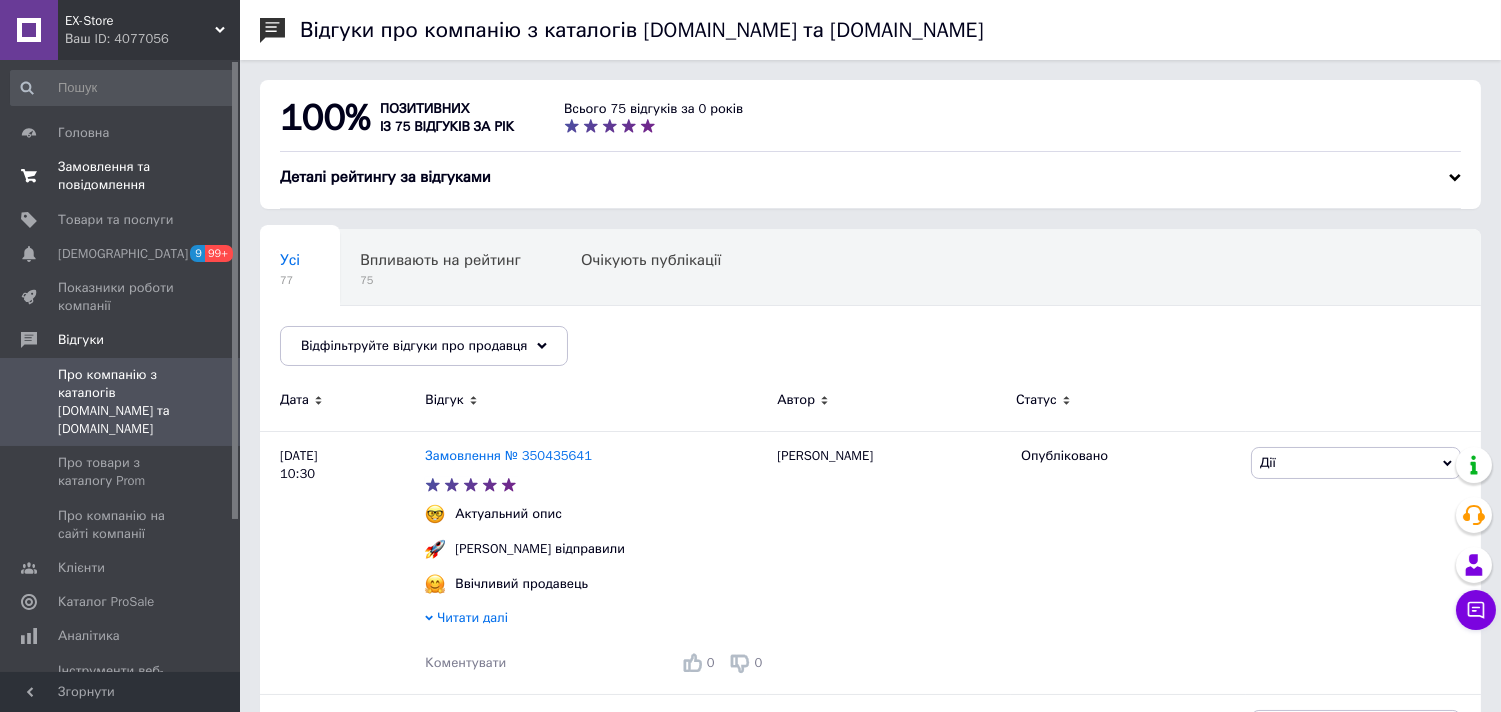 click on "Замовлення та повідомлення" at bounding box center (121, 176) 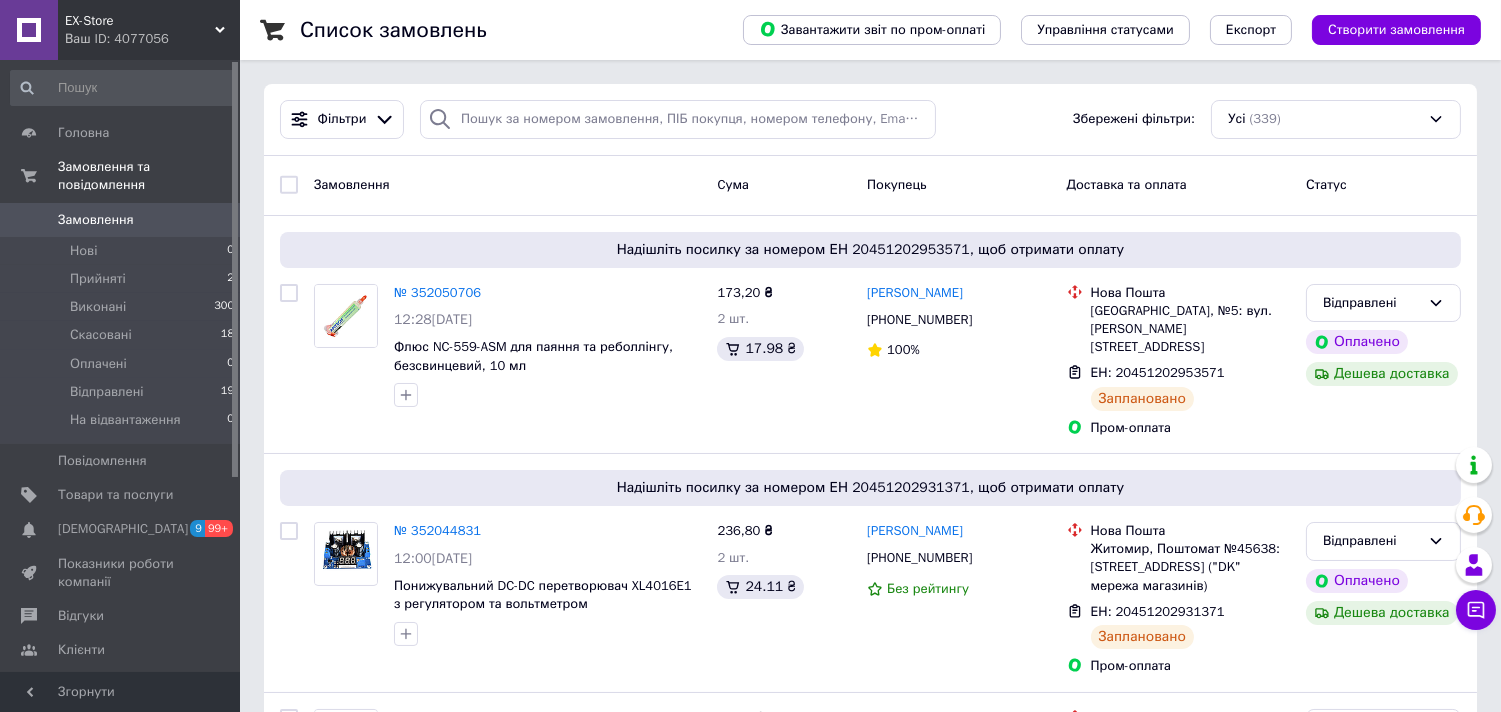 click on "Список замовлень   Завантажити звіт по пром-оплаті Управління статусами Експорт Створити замовлення Фільтри Збережені фільтри: Усі (339) Замовлення Cума Покупець Доставка та оплата Статус Надішліть посилку за номером ЕН 20451202953571, щоб отримати оплату № 352050706 12:28[DATE] Флюс NC-559-ASM для паяння та реболлінгу, безсвинцевий, 10 мл 173,20 ₴ 2 шт. 17.98 ₴ [PERSON_NAME] [PHONE_NUMBER] 100% [GEOGRAPHIC_DATA], №5: вул. [PERSON_NAME][STREET_ADDRESS] ЕН: 20451202953571 Заплановано Пром-оплата Відправлені Оплачено Дешева доставка Надішліть посилку за номером ЕН 20451202931371, щоб отримати оплату № 352044831 12:00[DATE] 2 шт." at bounding box center (870, 9916) 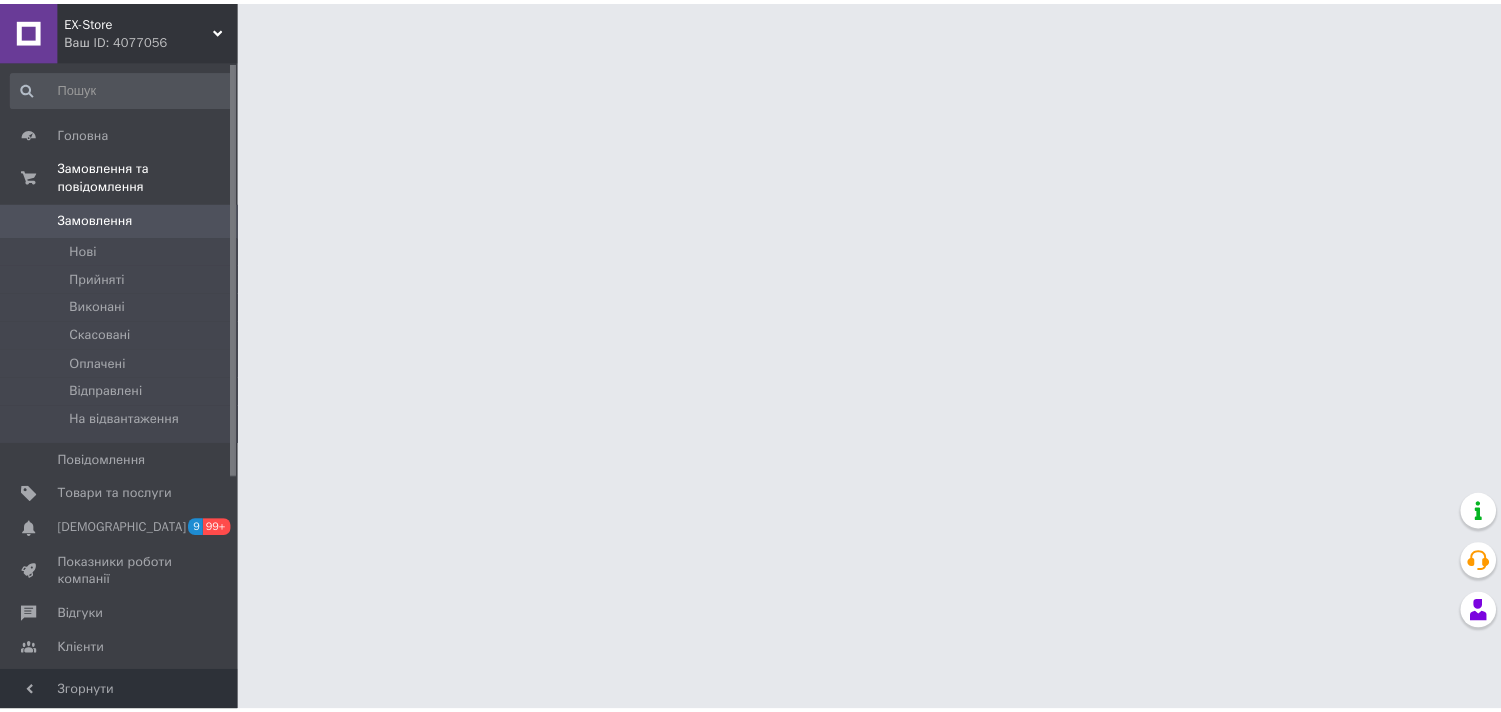 scroll, scrollTop: 0, scrollLeft: 0, axis: both 